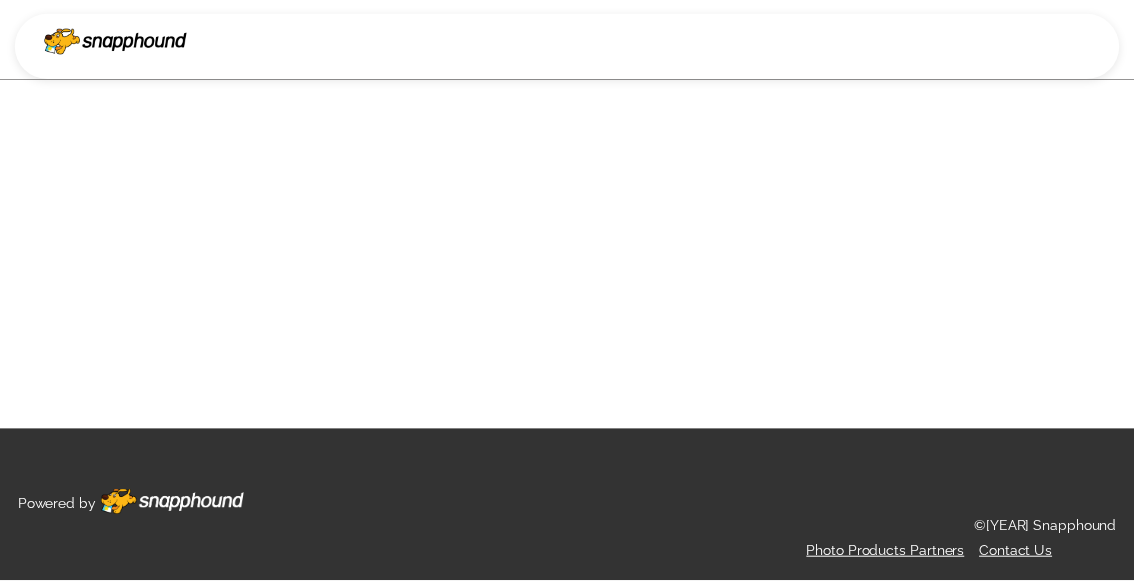 scroll, scrollTop: 0, scrollLeft: 0, axis: both 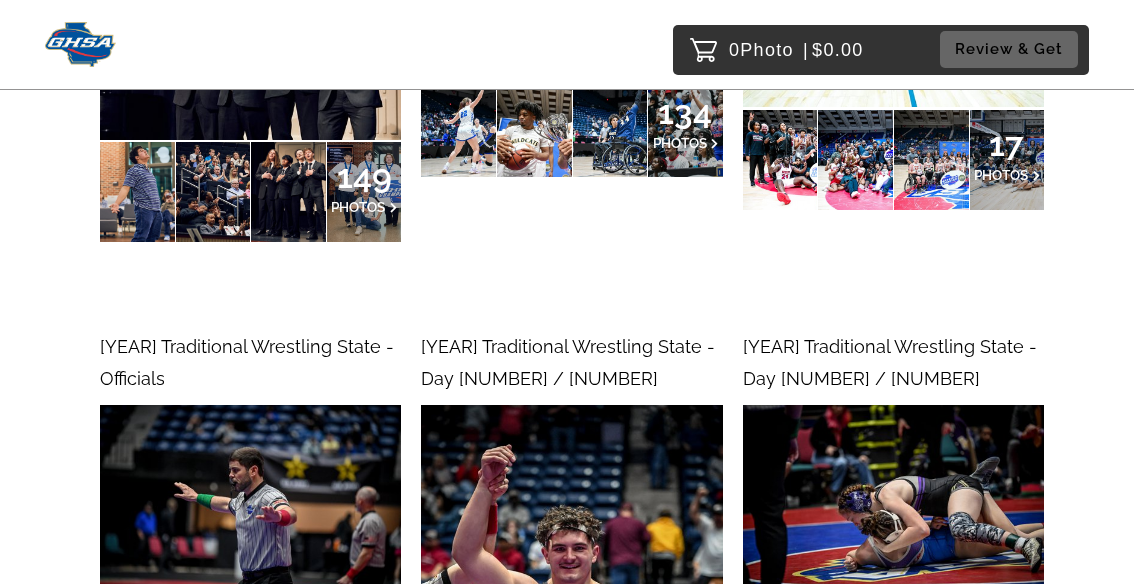 click on "27" at bounding box center [364, 642] 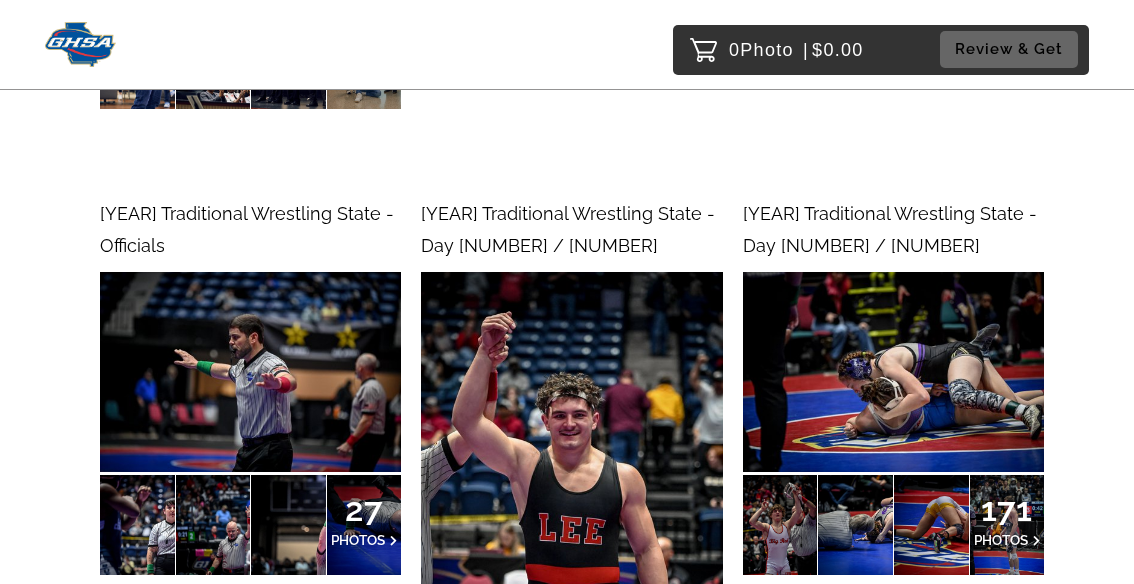 scroll, scrollTop: 7579, scrollLeft: 0, axis: vertical 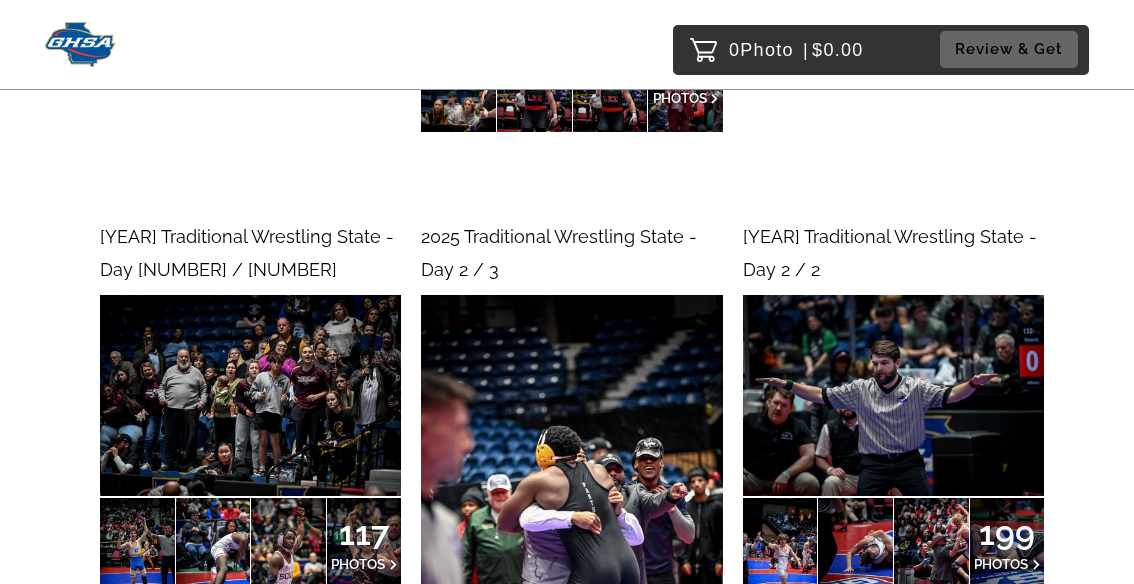 click at bounding box center [250, 395] 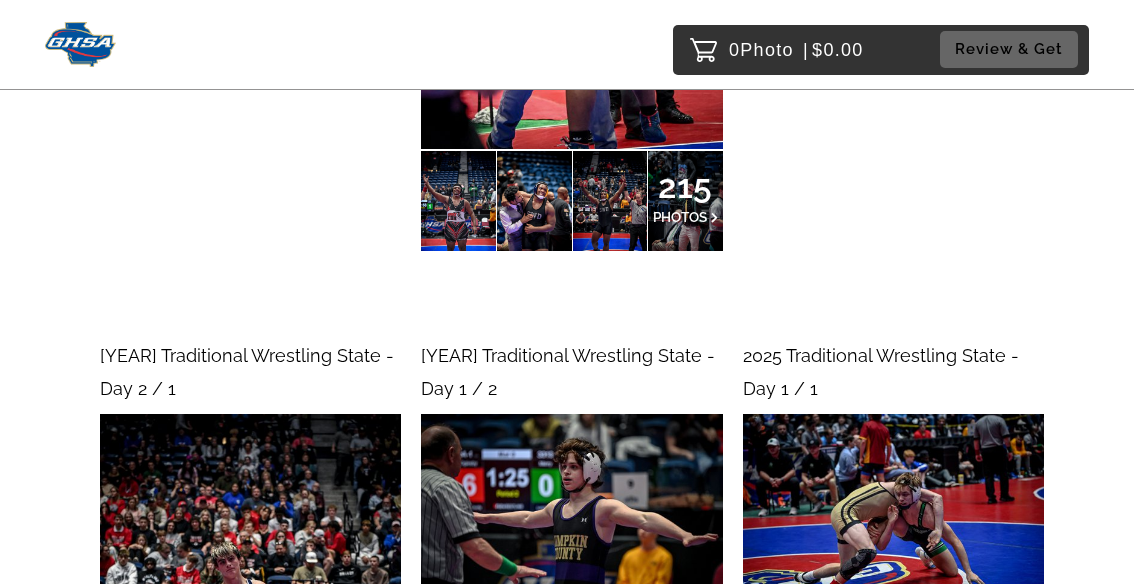 click on "GHSA Photo Gallery In partnership with  GHSA 537 Galleries  Search by event, team, sport, etc  2024-2025 GHSA Photo of the Year Contest 14 PHOTOS 2025 Girls Soccer State - Marist vs. Blessed Trinity (4A) 79 PHOTOS 2025 Girls Soccer State - Lovett vs. GAC (Private)  63 PHOTOS 2025 Baseball State - Blessed Trinity vs. Cartersville (4A) 57 PHOTOS 2025 Baseball State - Walton vs. Lowndes (6A) 32 PHOTOS 2025 1AD1 & 5A Track & Field State - Rome (Sat.) 197 PHOTOS 2025 6A, Private & Adapted Track & Field State - Carrollton (Sat.) 266 PHOTOS 2025 1AD2 & 3A Track & Field State - Albany (Sat.) 230 PHOTOS 2025 1AD1 & 5A Track & Field State - Rome (Fri.) 254 PHOTOS 2025 2A & 4A Track & Field State - East Jackson (Fri.) 393 PHOTOS 2025 6A, Private & Adapted Track & Field State - Carrollton (Fri.) 360 PHOTOS 2025 2A & 4A Track & State - East Jackson (Sat.) 193 PHOTOS 2025 3A Baseball State - Troup Co. vs. Cherokee Bluff (Game 3) 130 PHOTOS 2025 3A Baseball State - Troup Co. vs. Cherokee Bluff (Game 2) 100 PHOTOS 183 PHOTOS" at bounding box center (567, 40332) 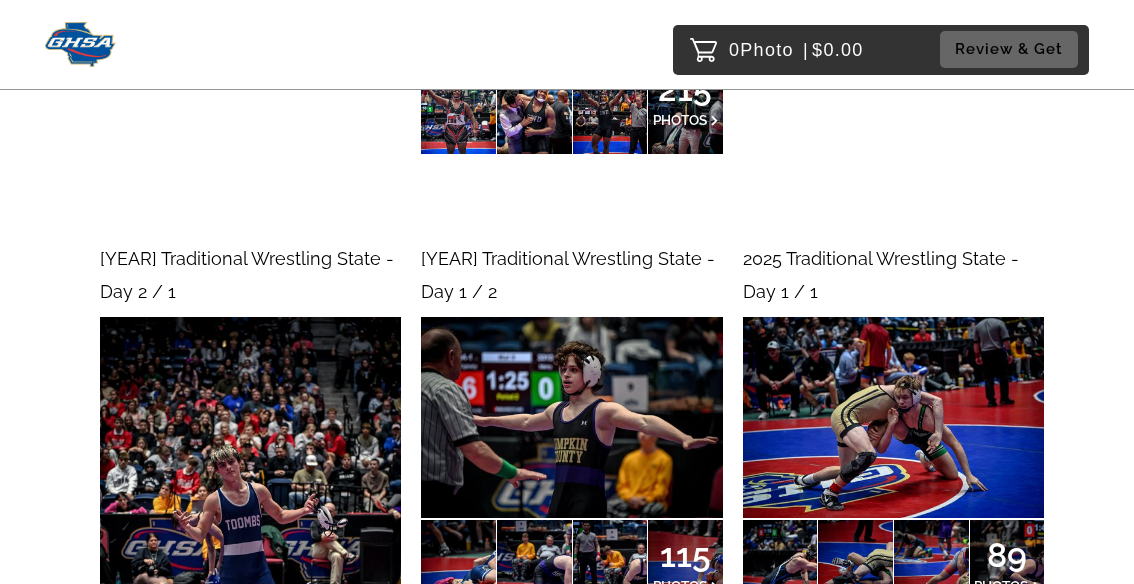 scroll, scrollTop: 8927, scrollLeft: 0, axis: vertical 